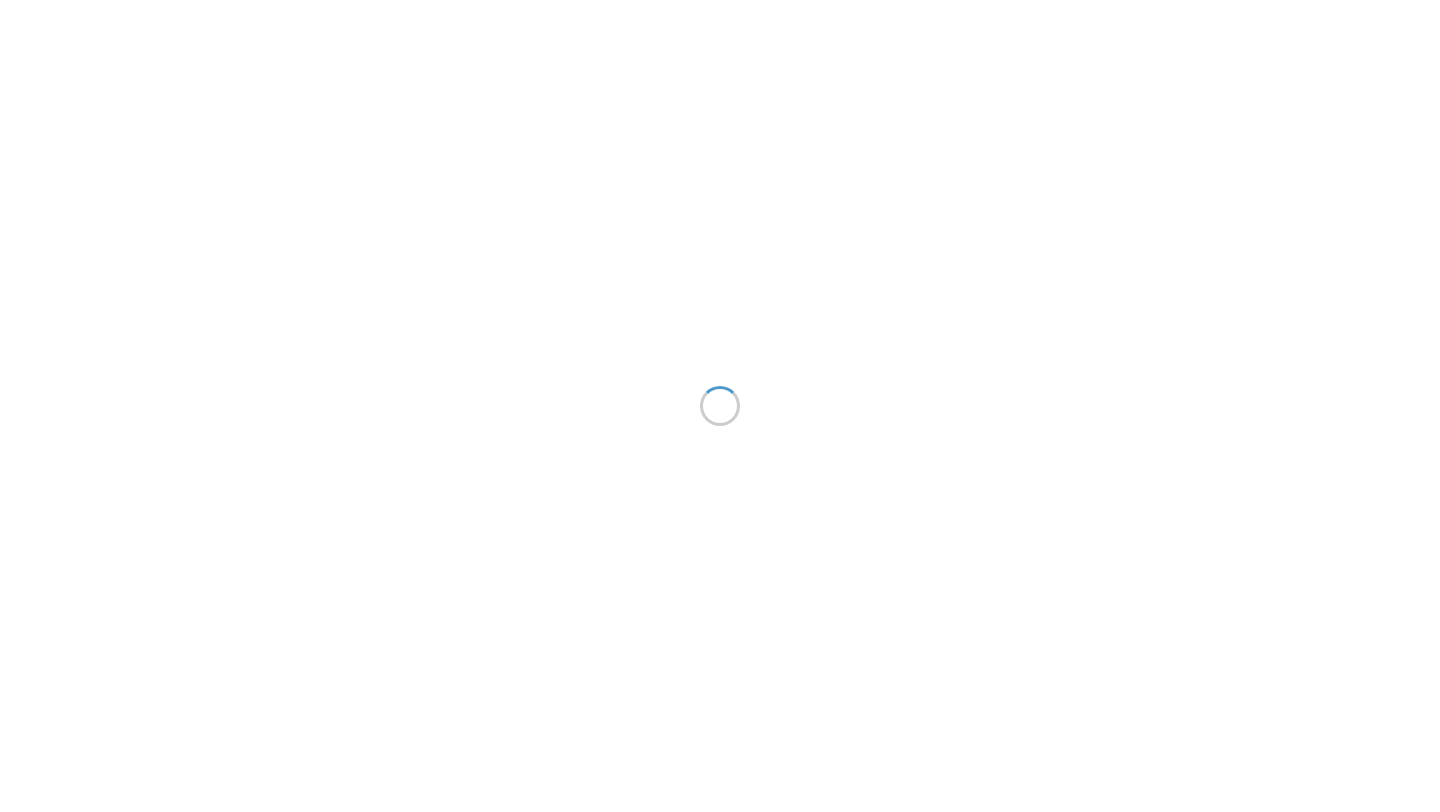scroll, scrollTop: 0, scrollLeft: 0, axis: both 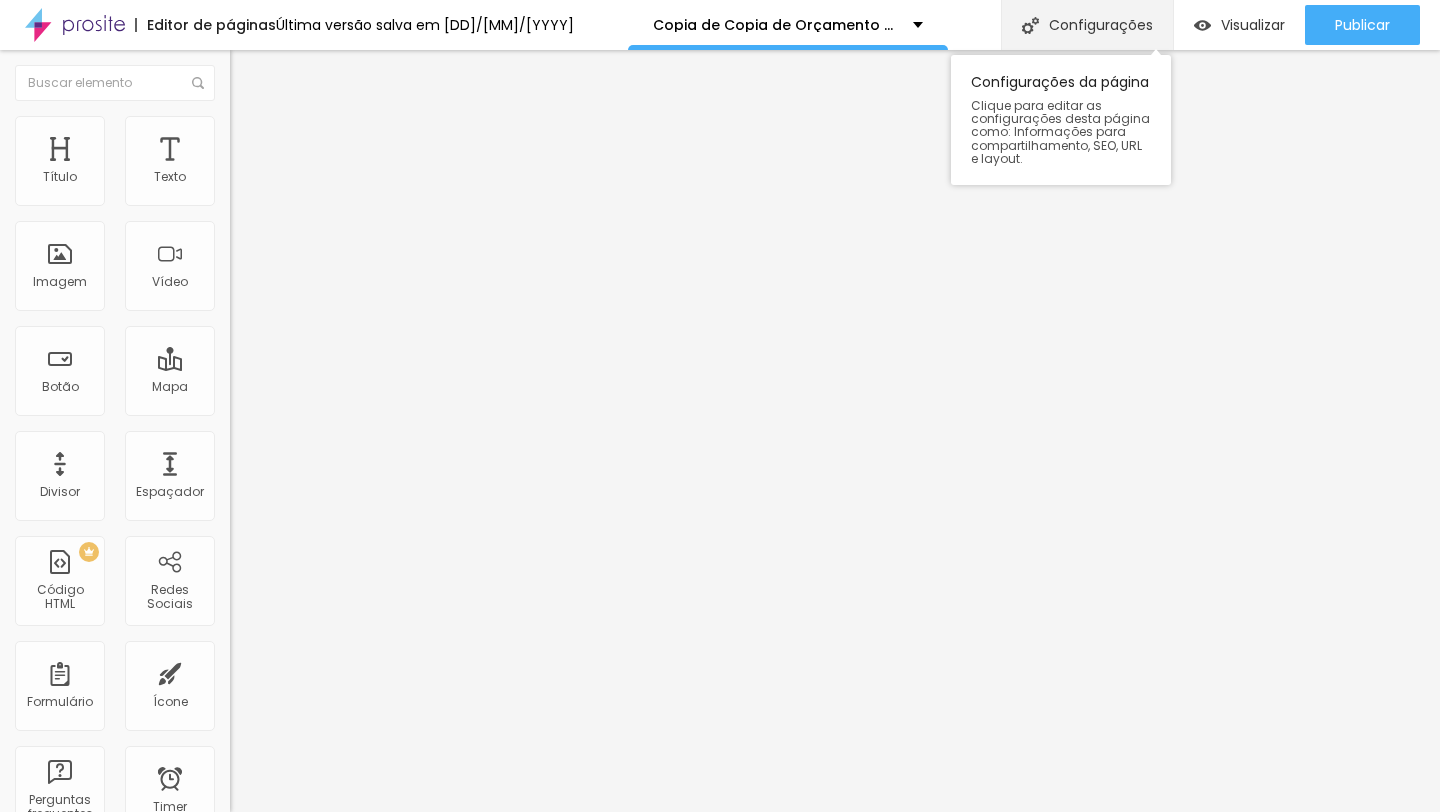 click on "Configurações" at bounding box center (1087, 25) 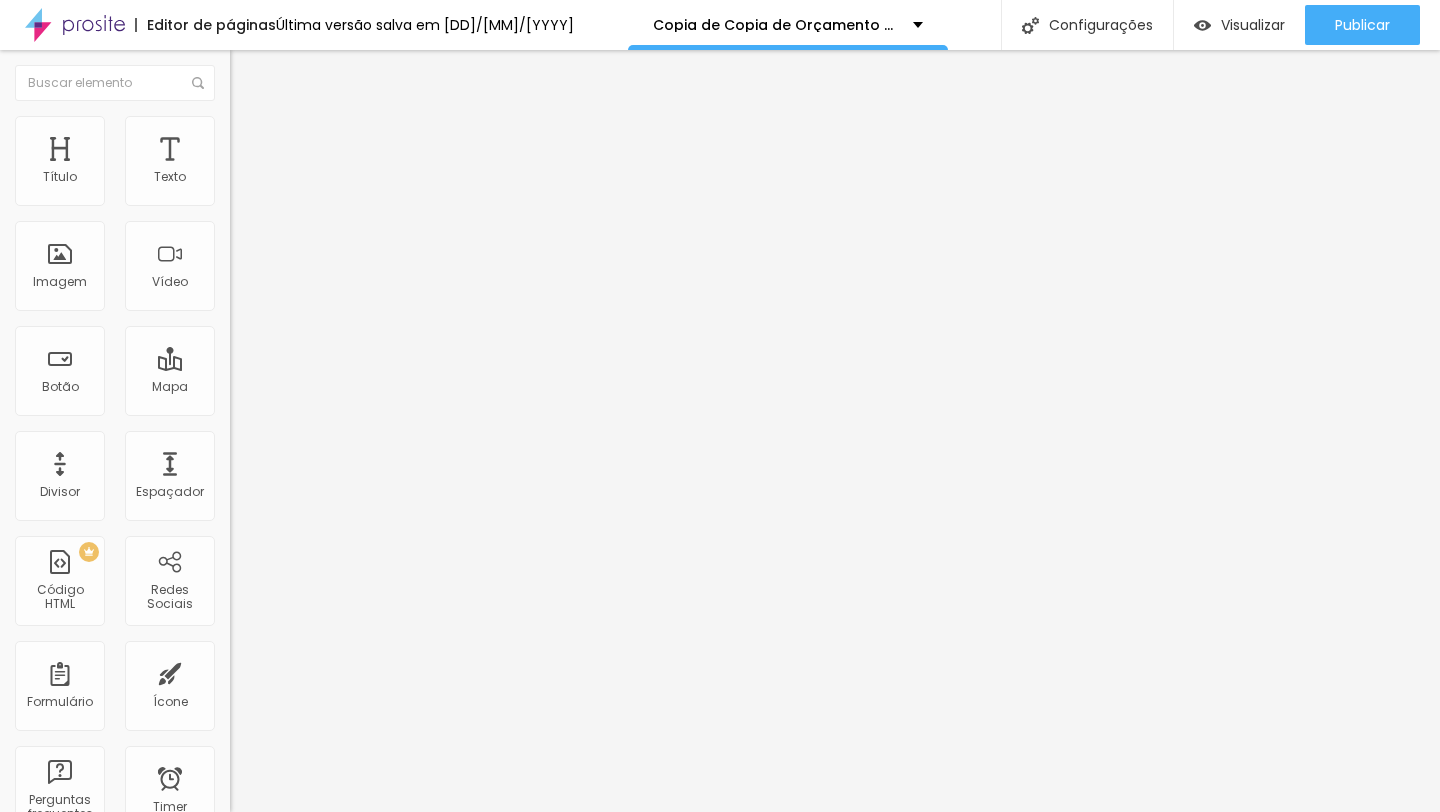 click on "Copia de Copia de Orçamento Casamento [YEAR]/[YEAR]" at bounding box center (720, 931) 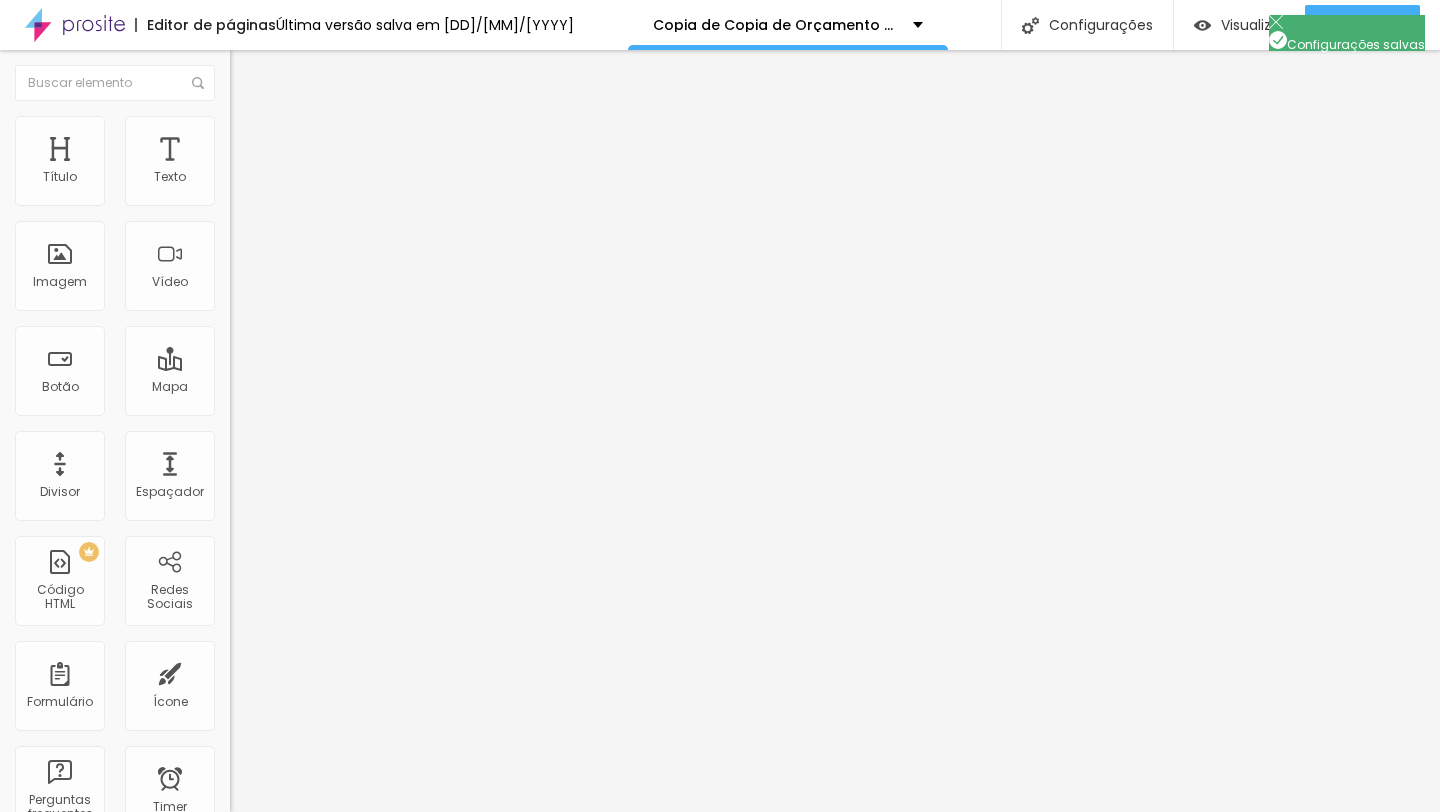 click at bounding box center (720, 833) 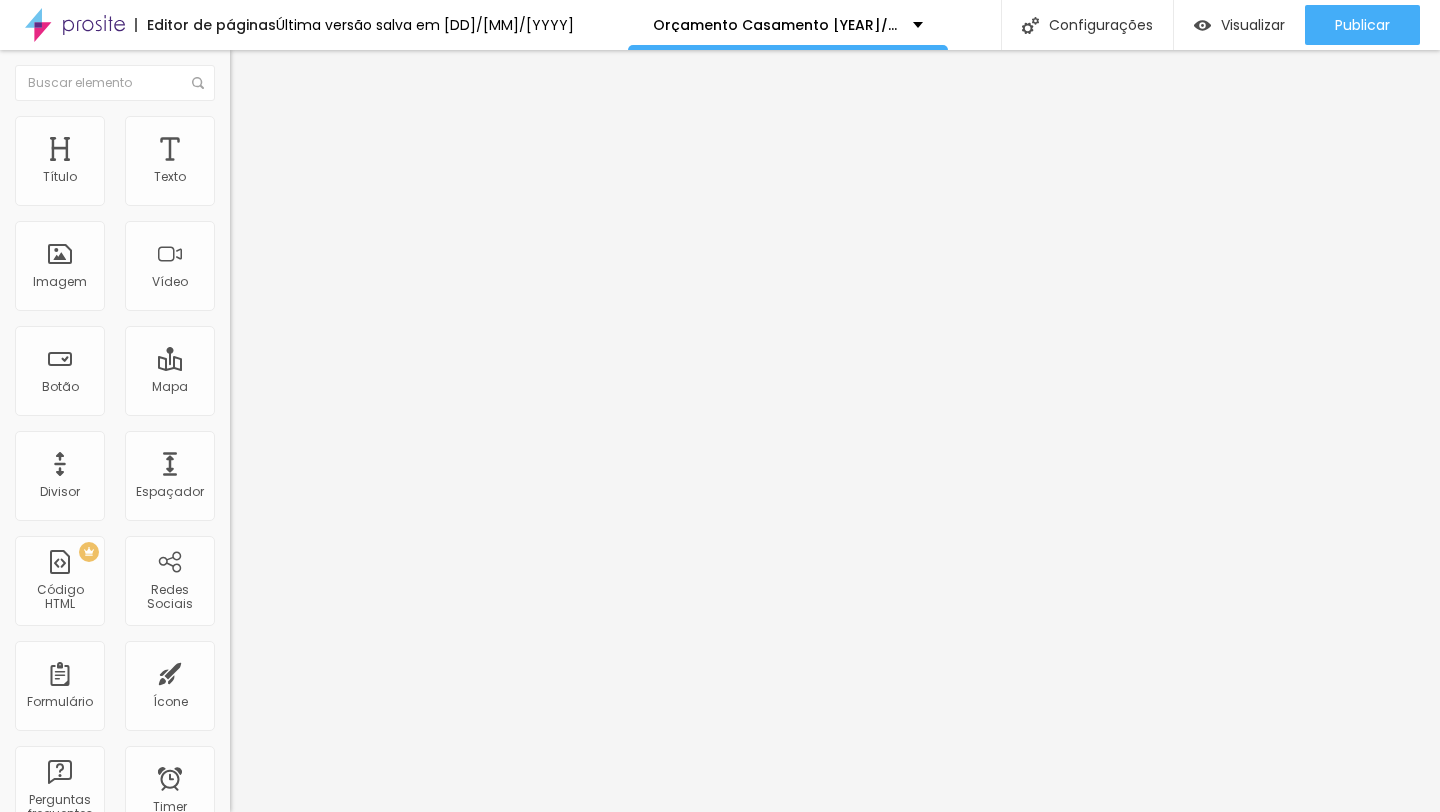 click on "Estilo" at bounding box center (345, 126) 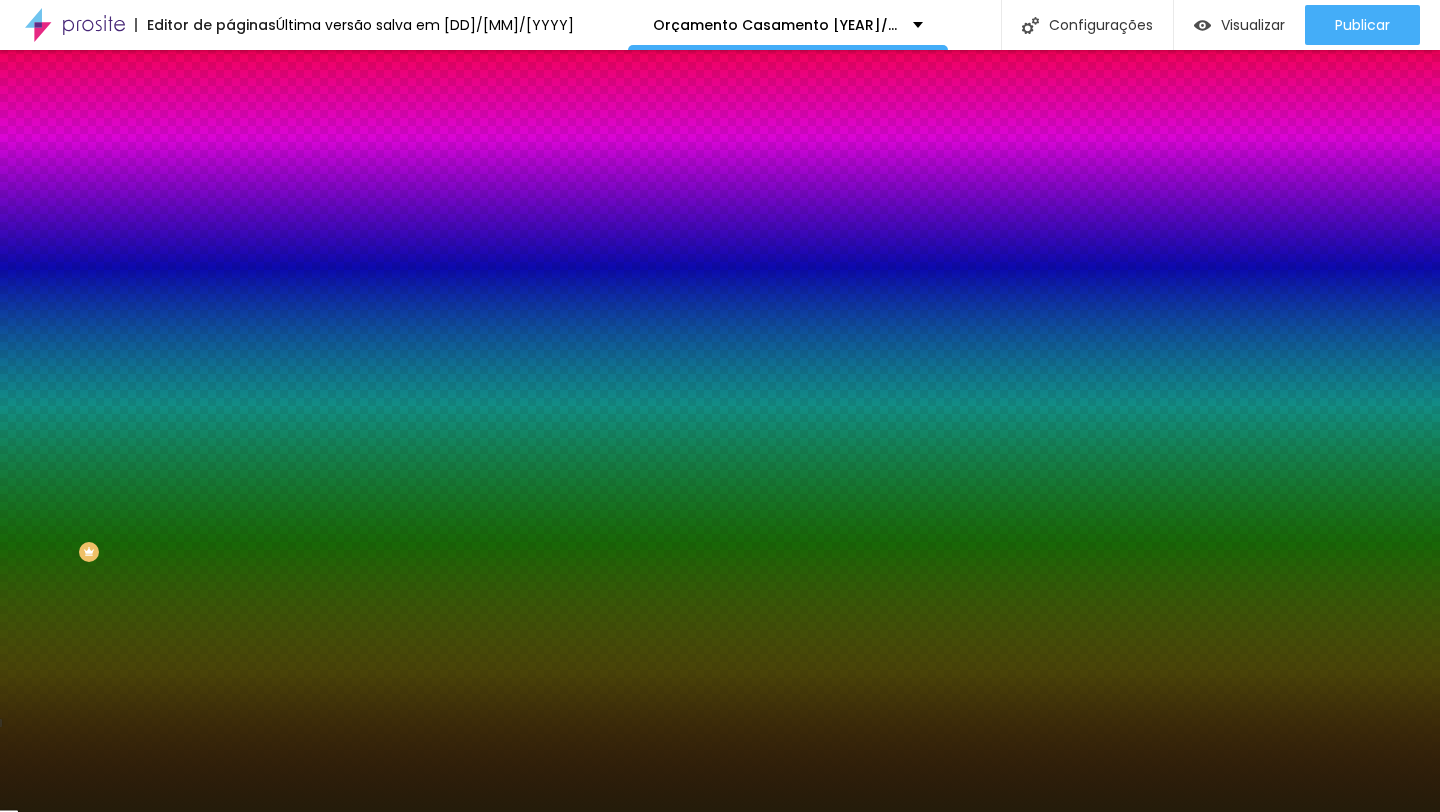 click at bounding box center (345, 191) 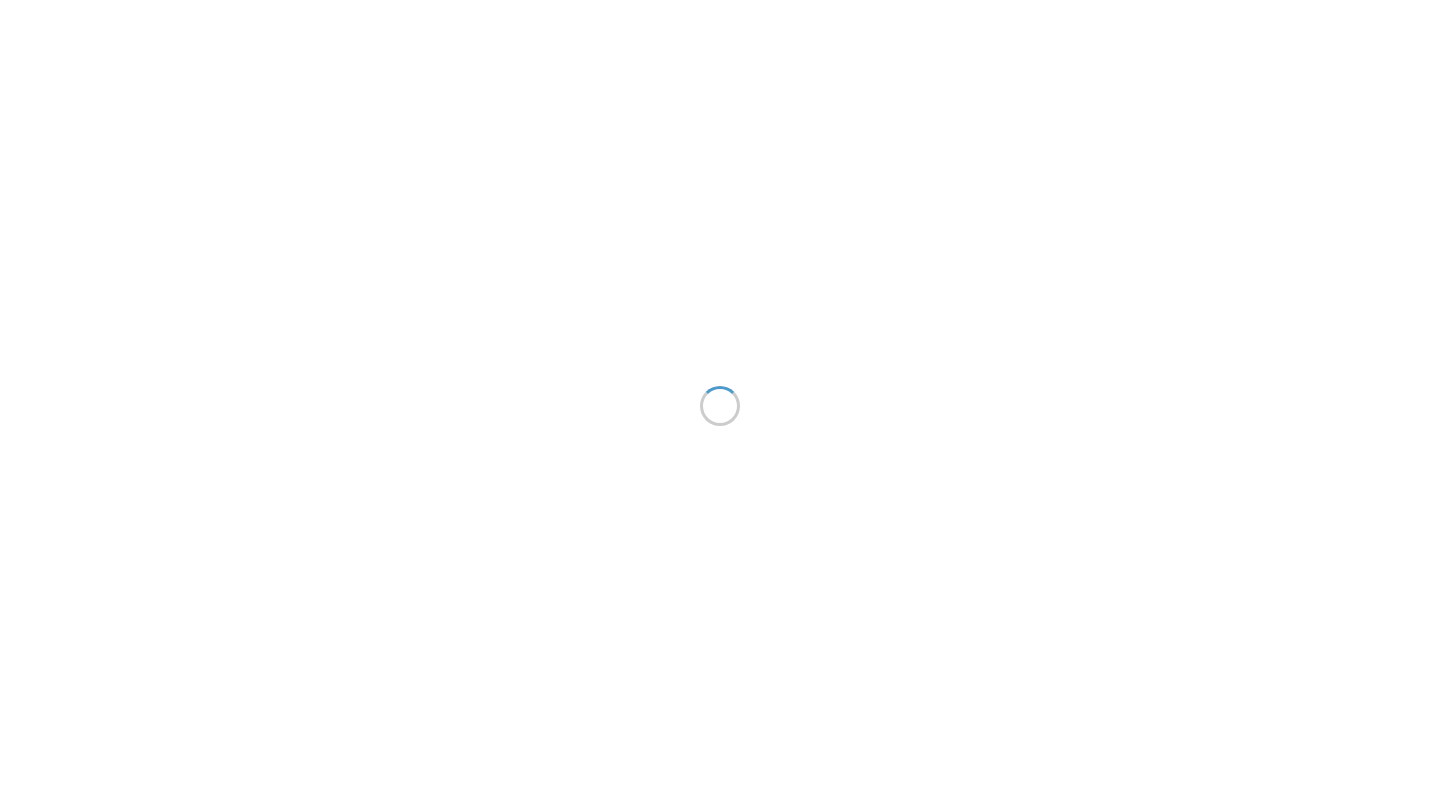 scroll, scrollTop: 0, scrollLeft: 0, axis: both 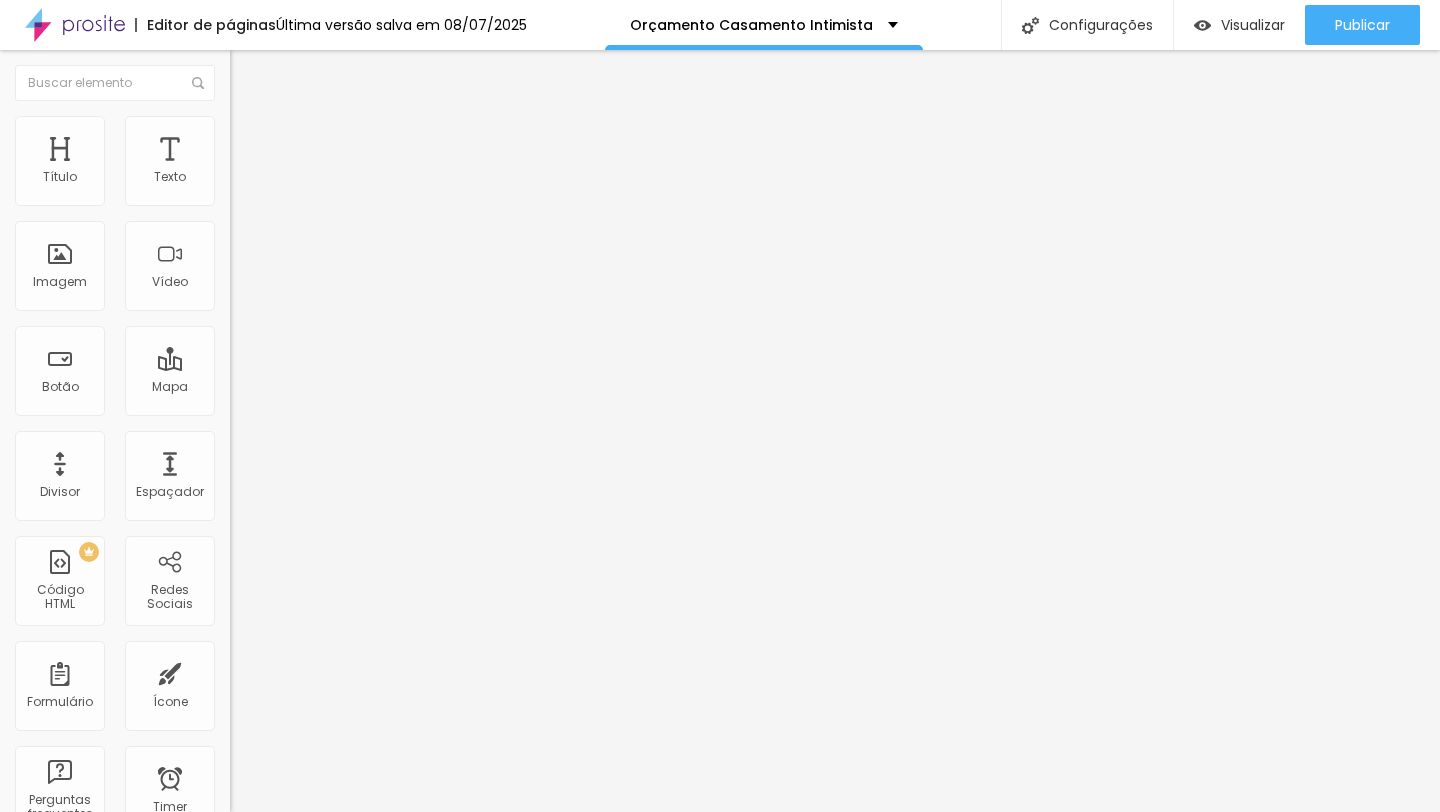 click at bounding box center (239, 125) 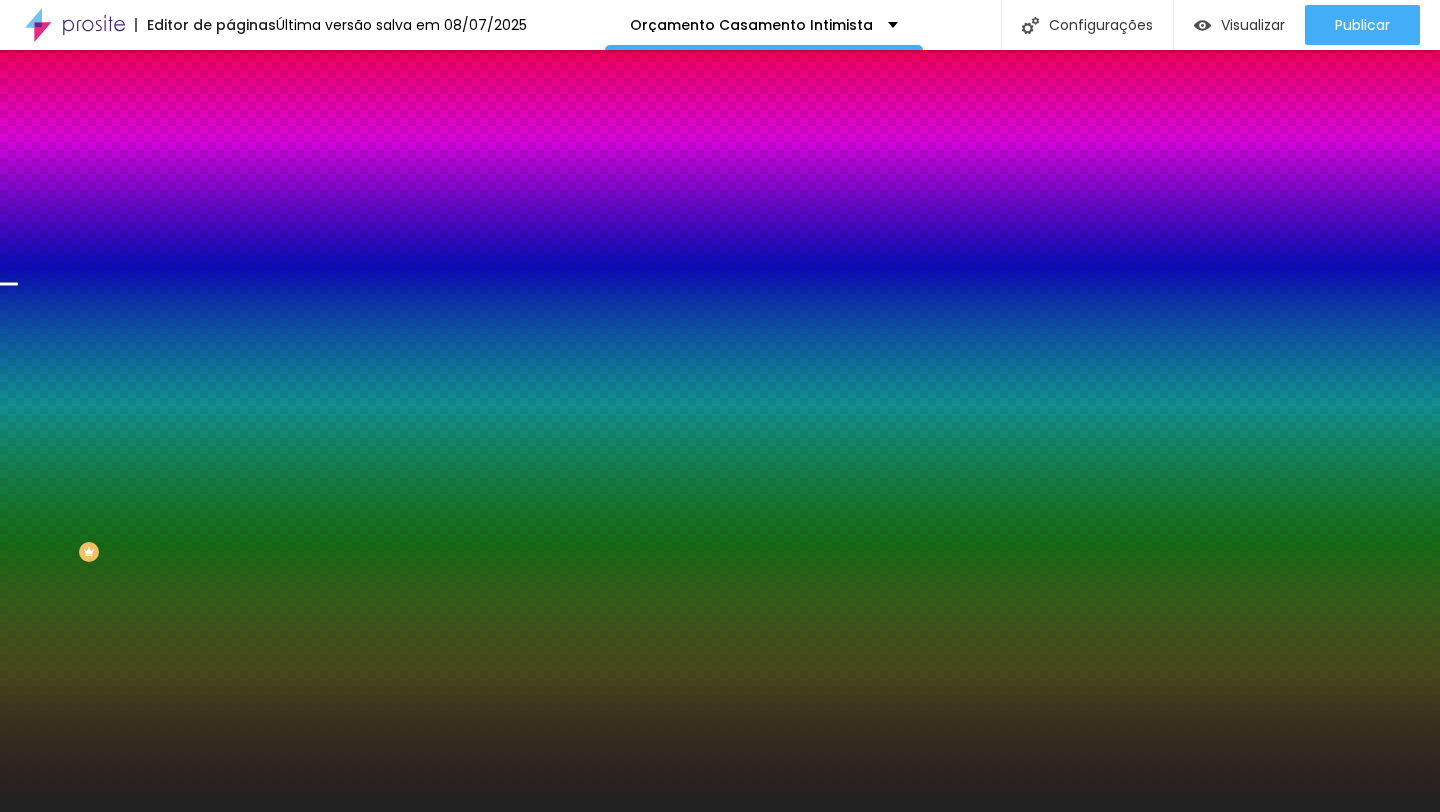 click on "Trocar imagem" at bounding box center [284, 175] 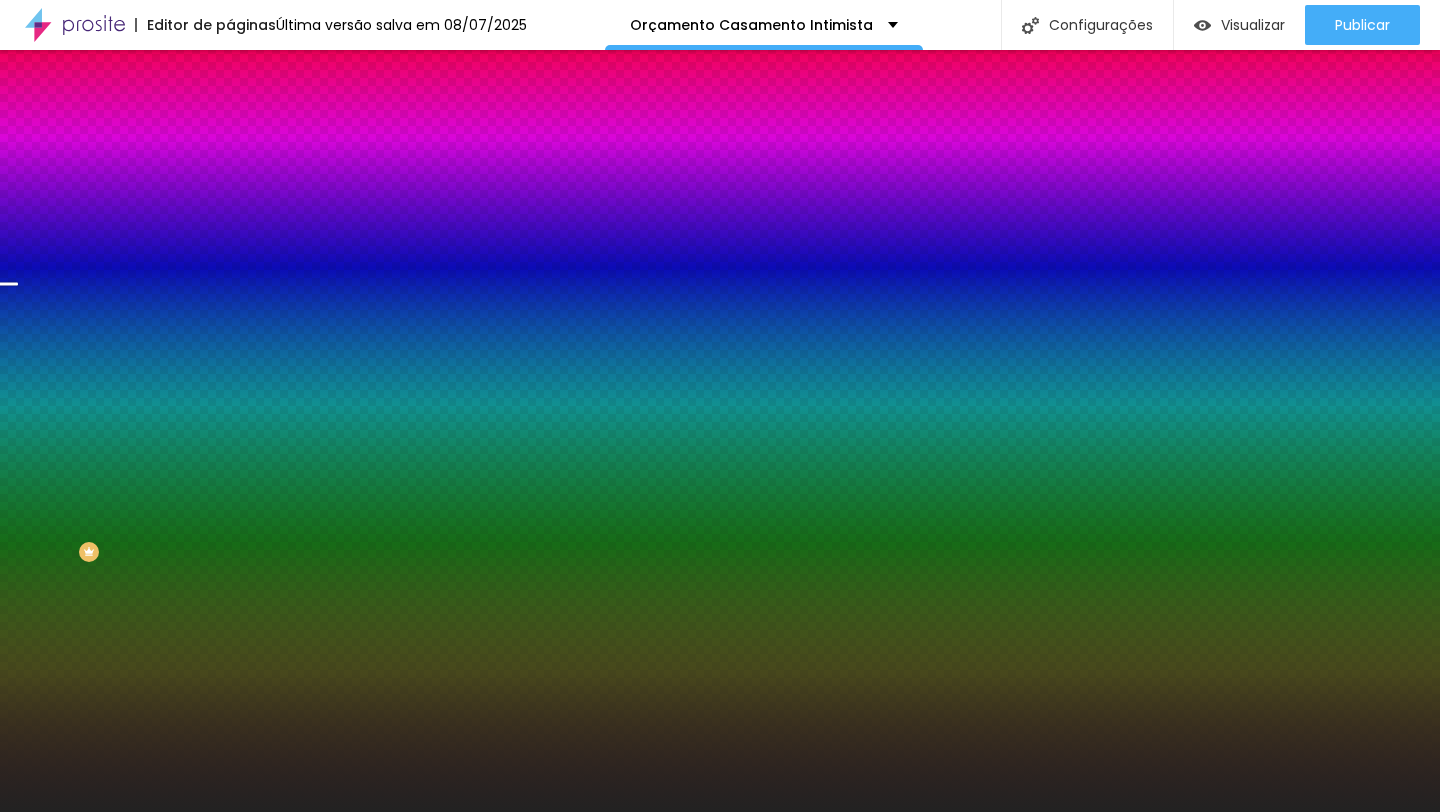 scroll, scrollTop: 2059, scrollLeft: 0, axis: vertical 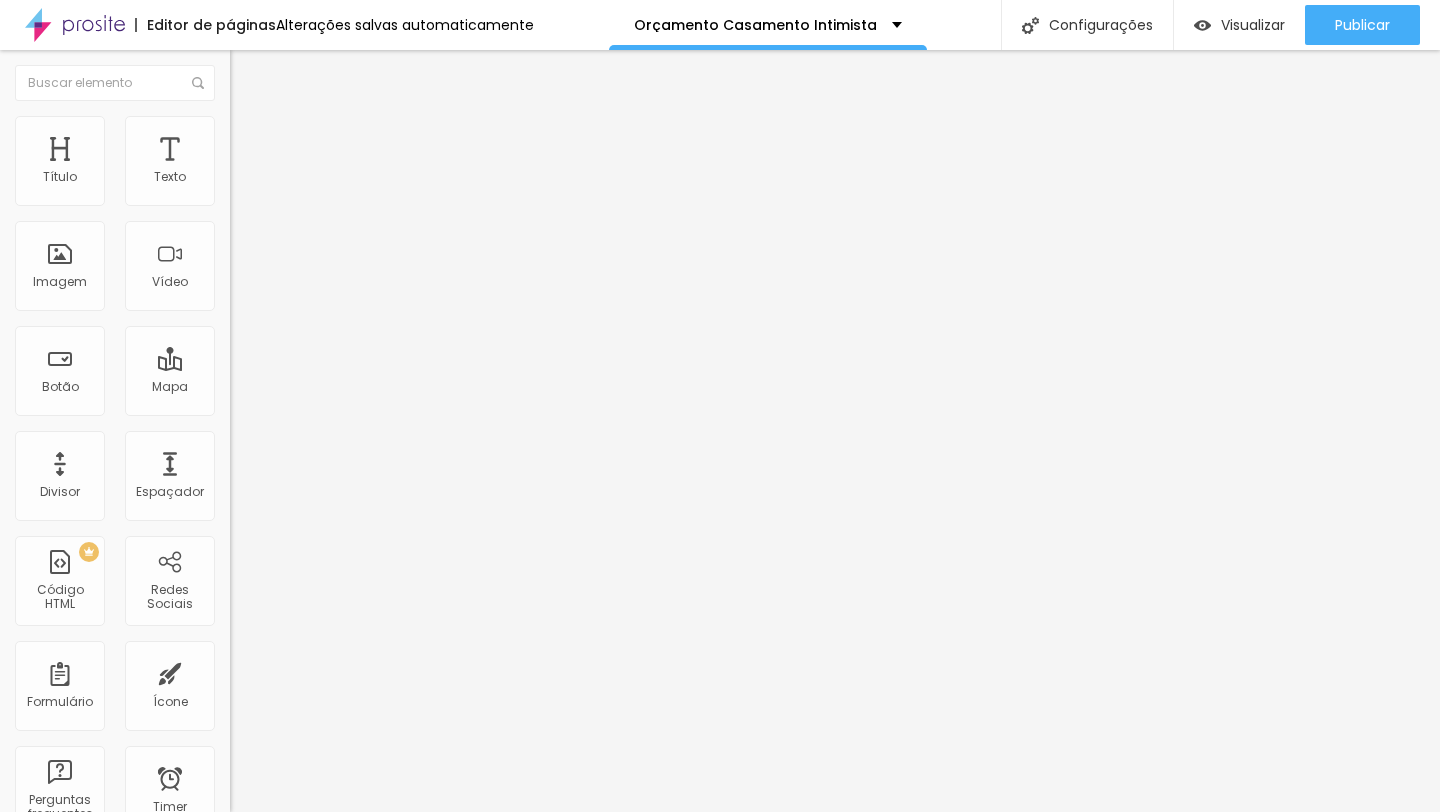 click on "Estilo" at bounding box center [345, 126] 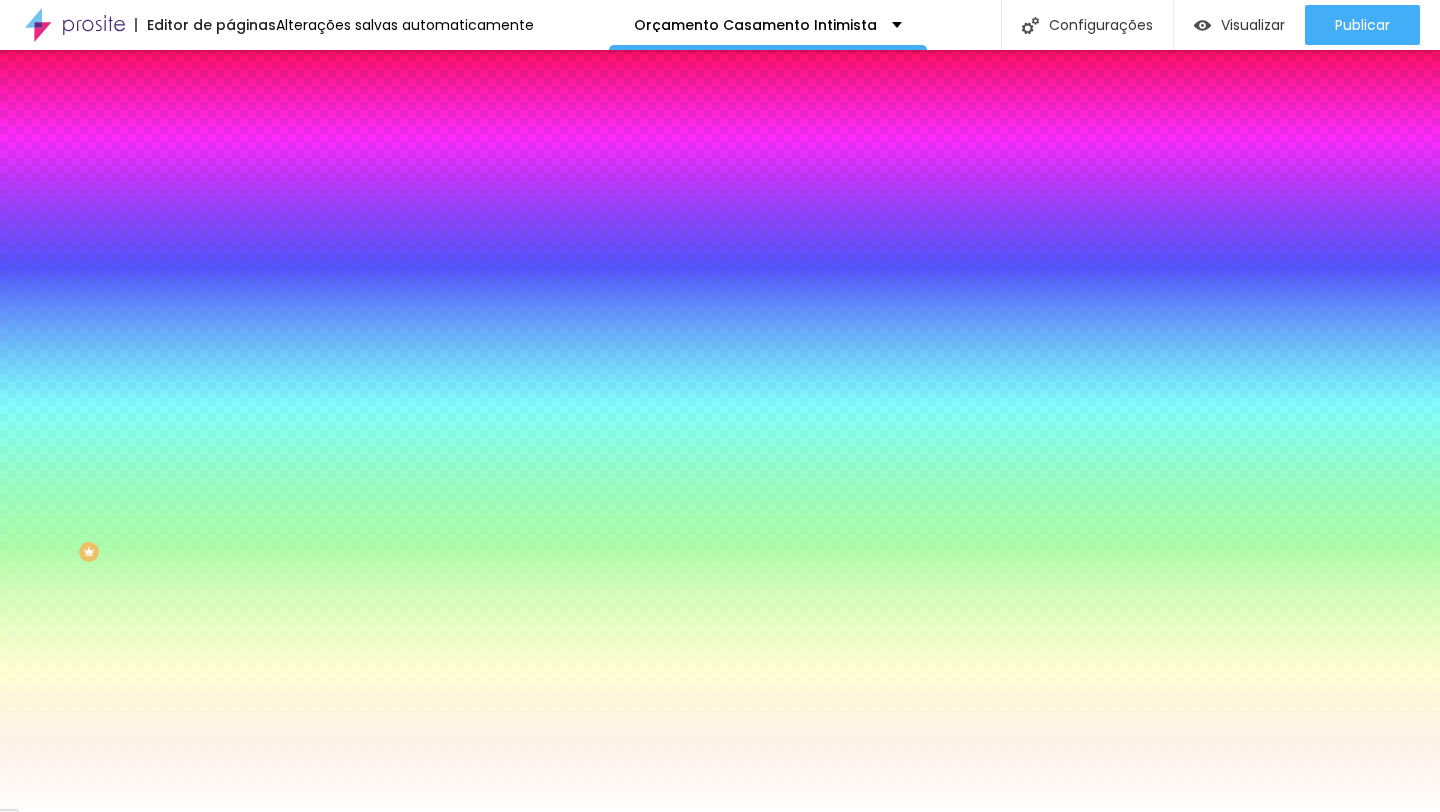 click on "Adicionar imagem" at bounding box center (294, 175) 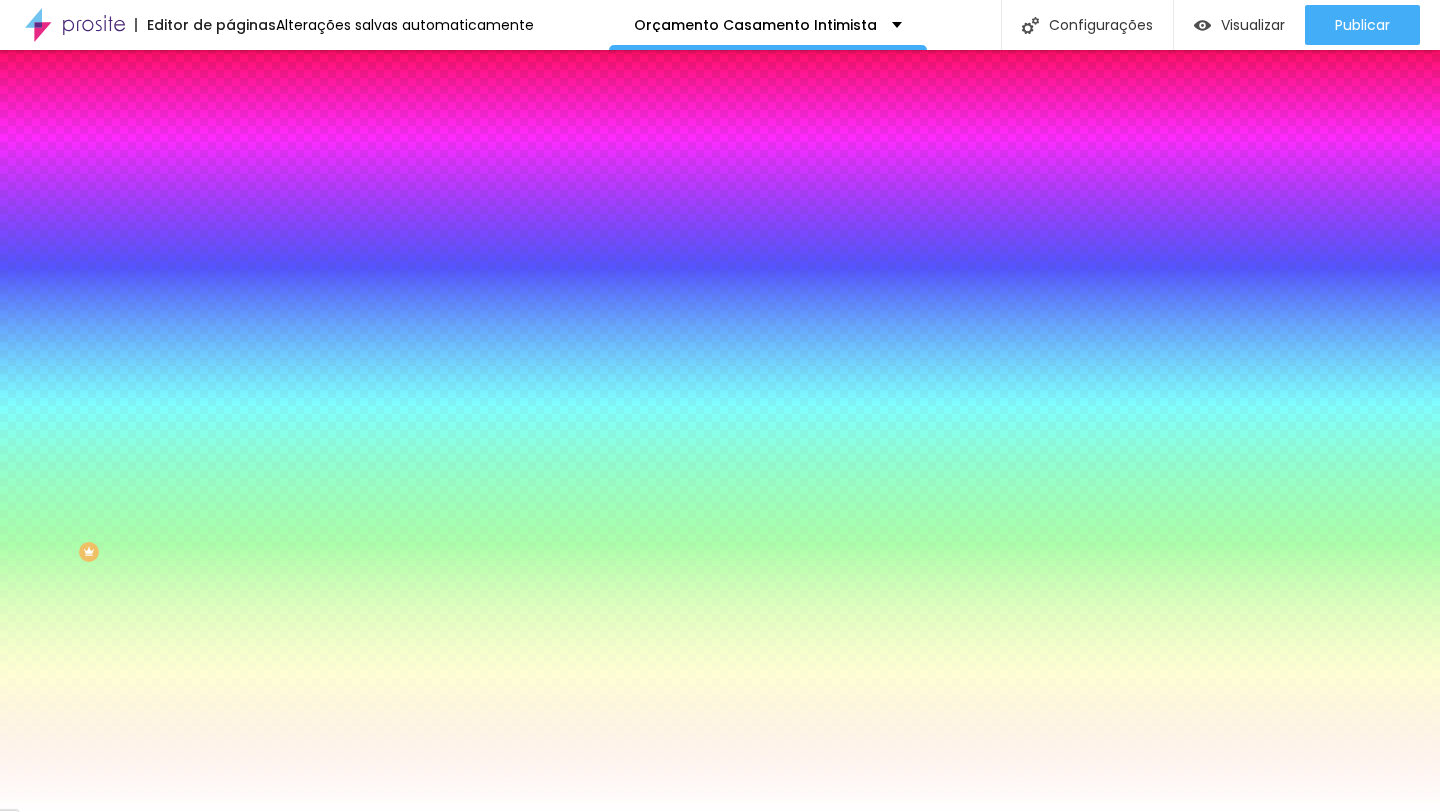 scroll, scrollTop: 242, scrollLeft: 0, axis: vertical 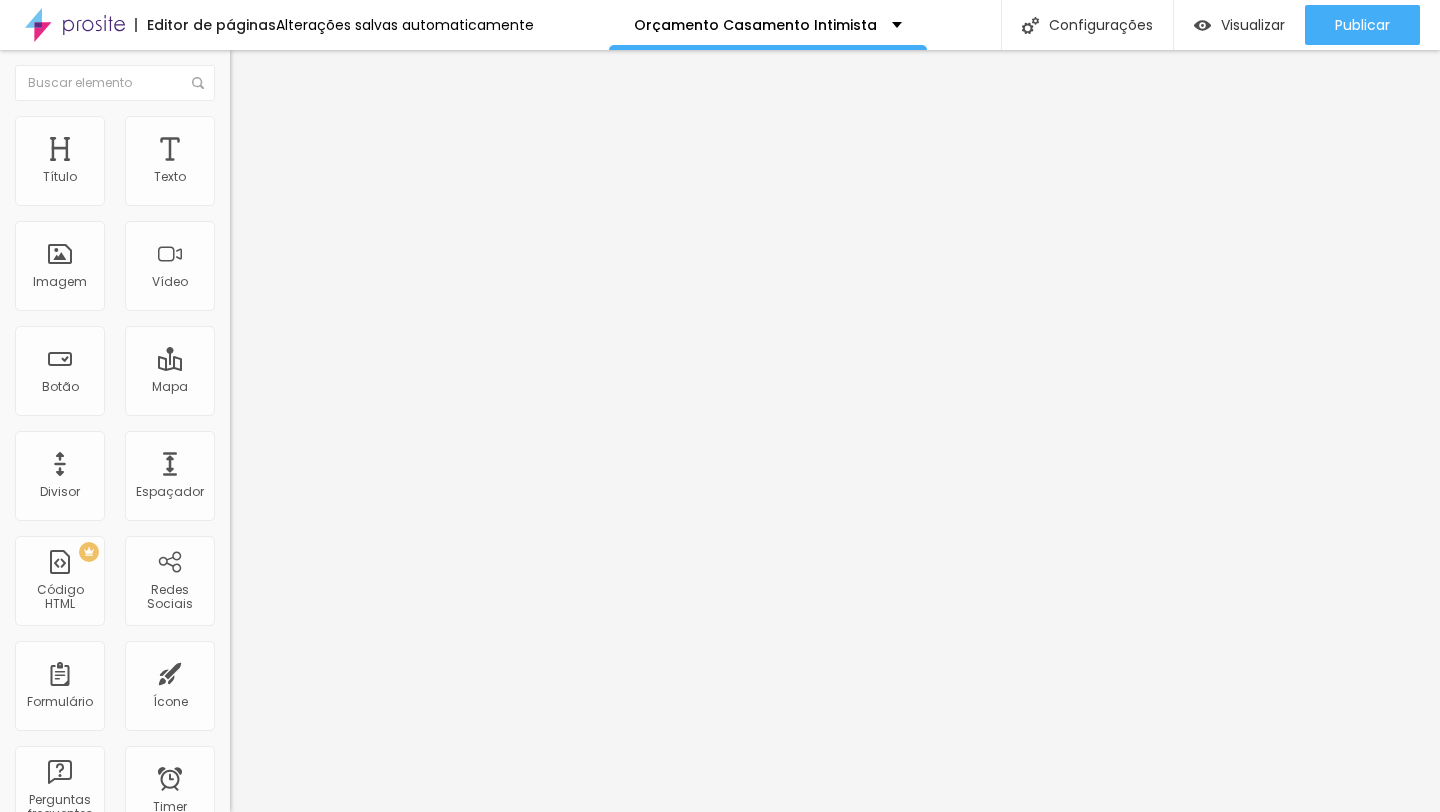 click at bounding box center [239, 125] 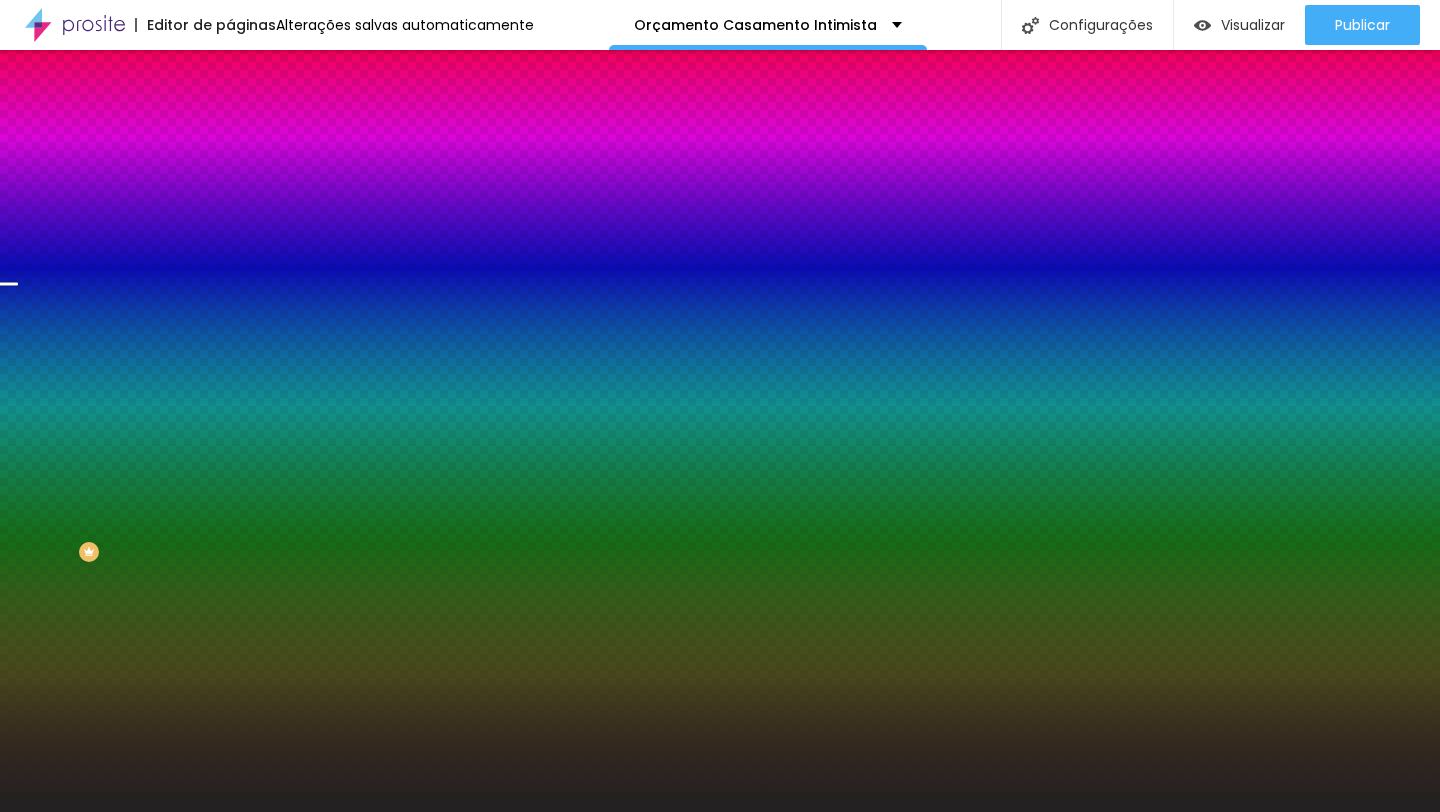 click on "Trocar imagem" at bounding box center (284, 175) 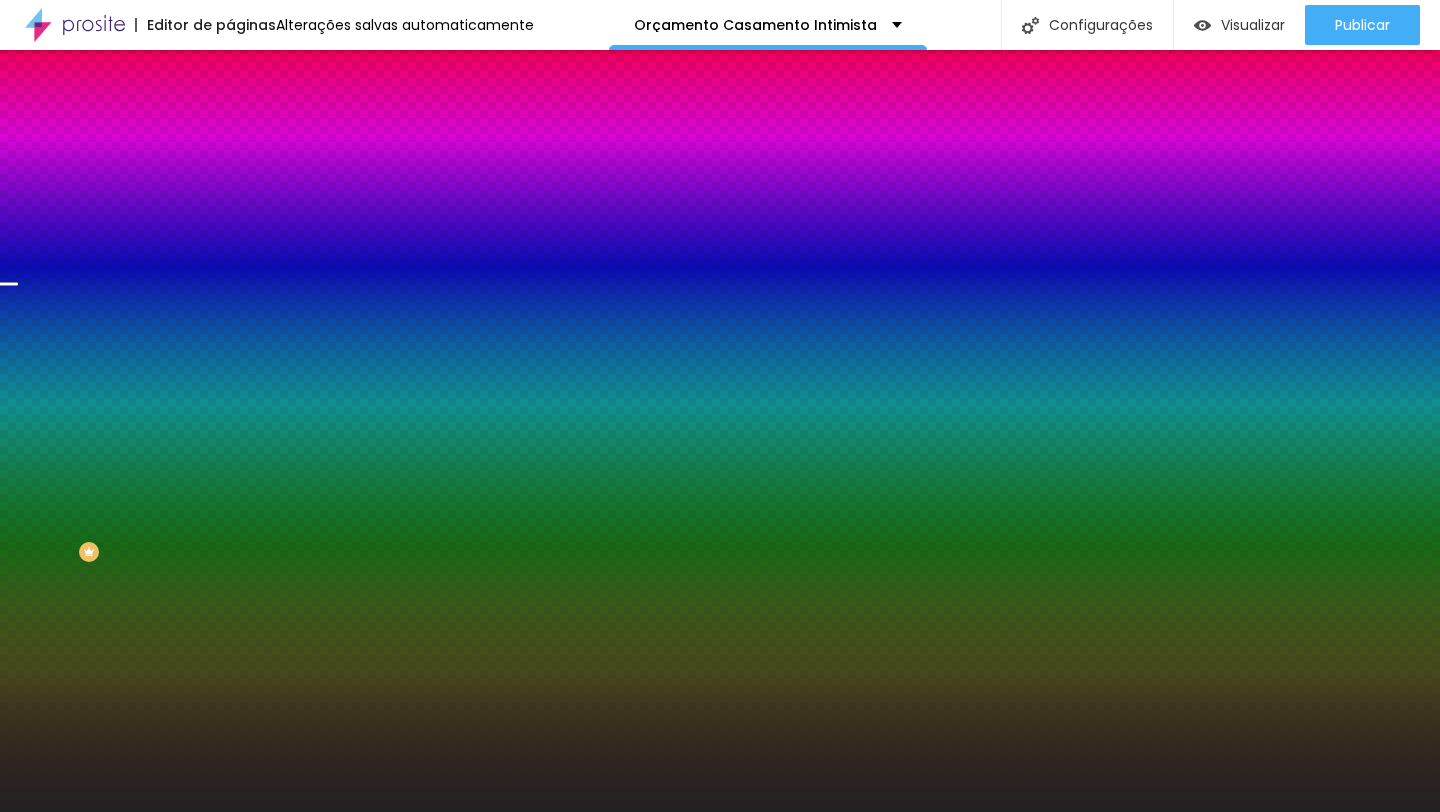 scroll, scrollTop: 0, scrollLeft: 0, axis: both 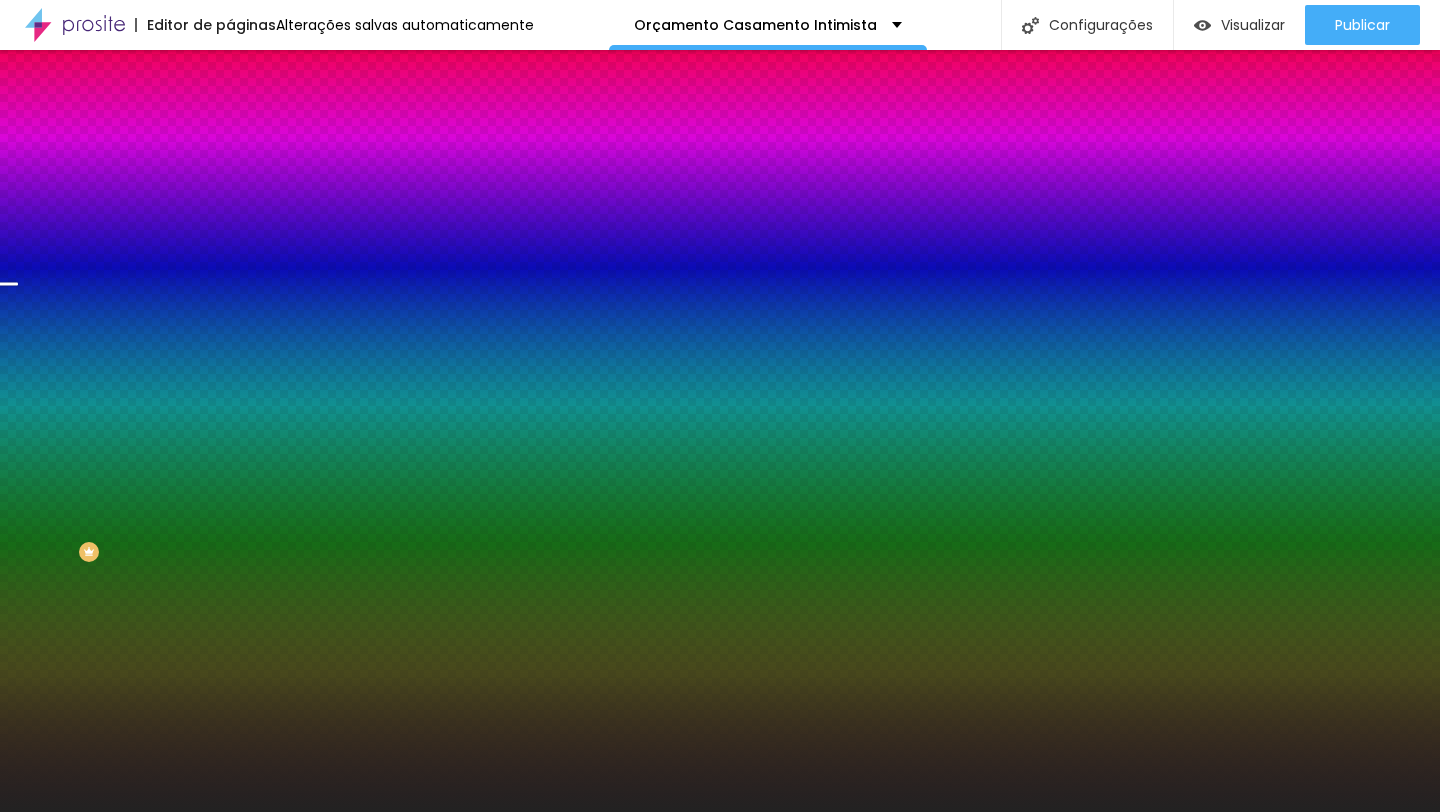 click on "Trocar imagem" at bounding box center (284, 175) 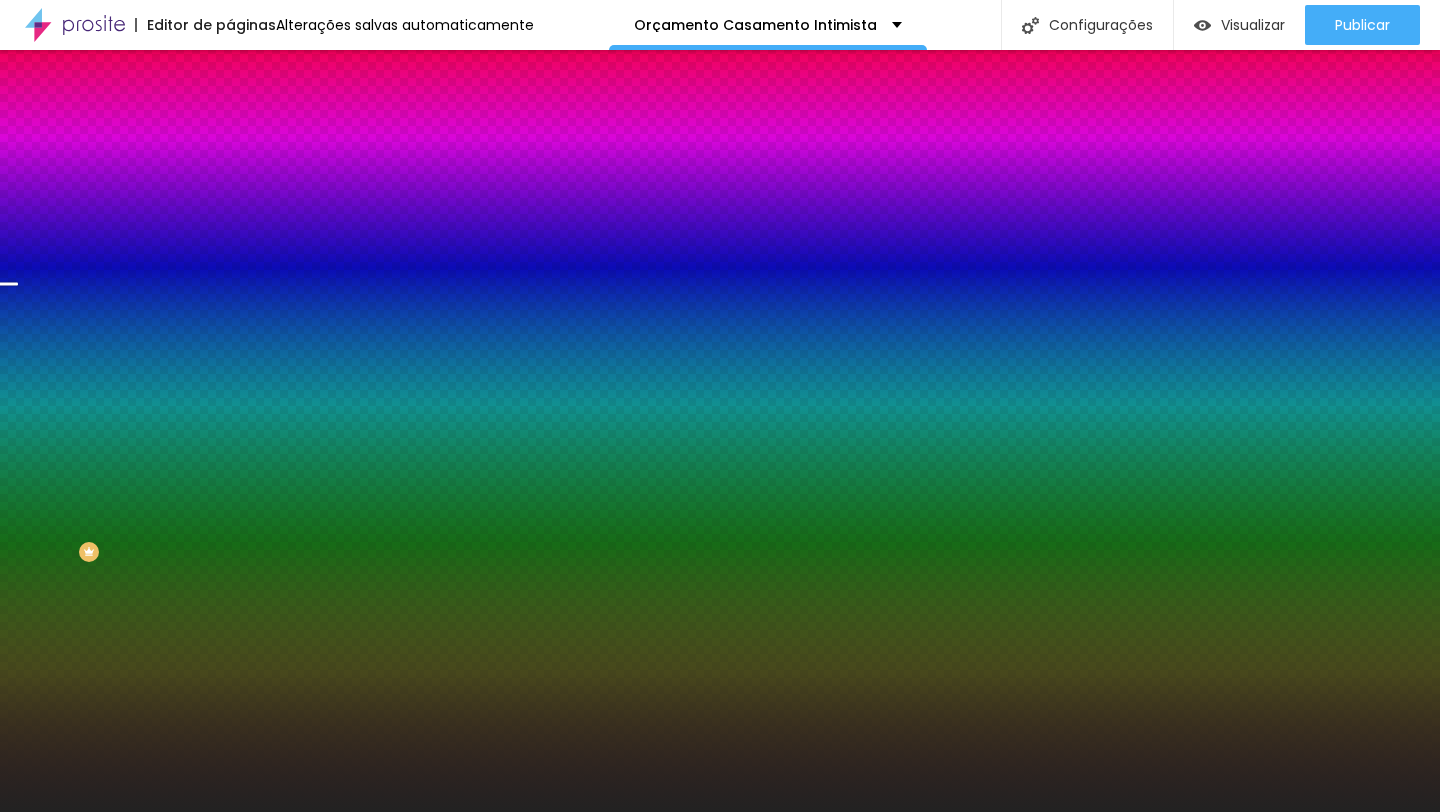 click on "Upload" at bounding box center (66, 873) 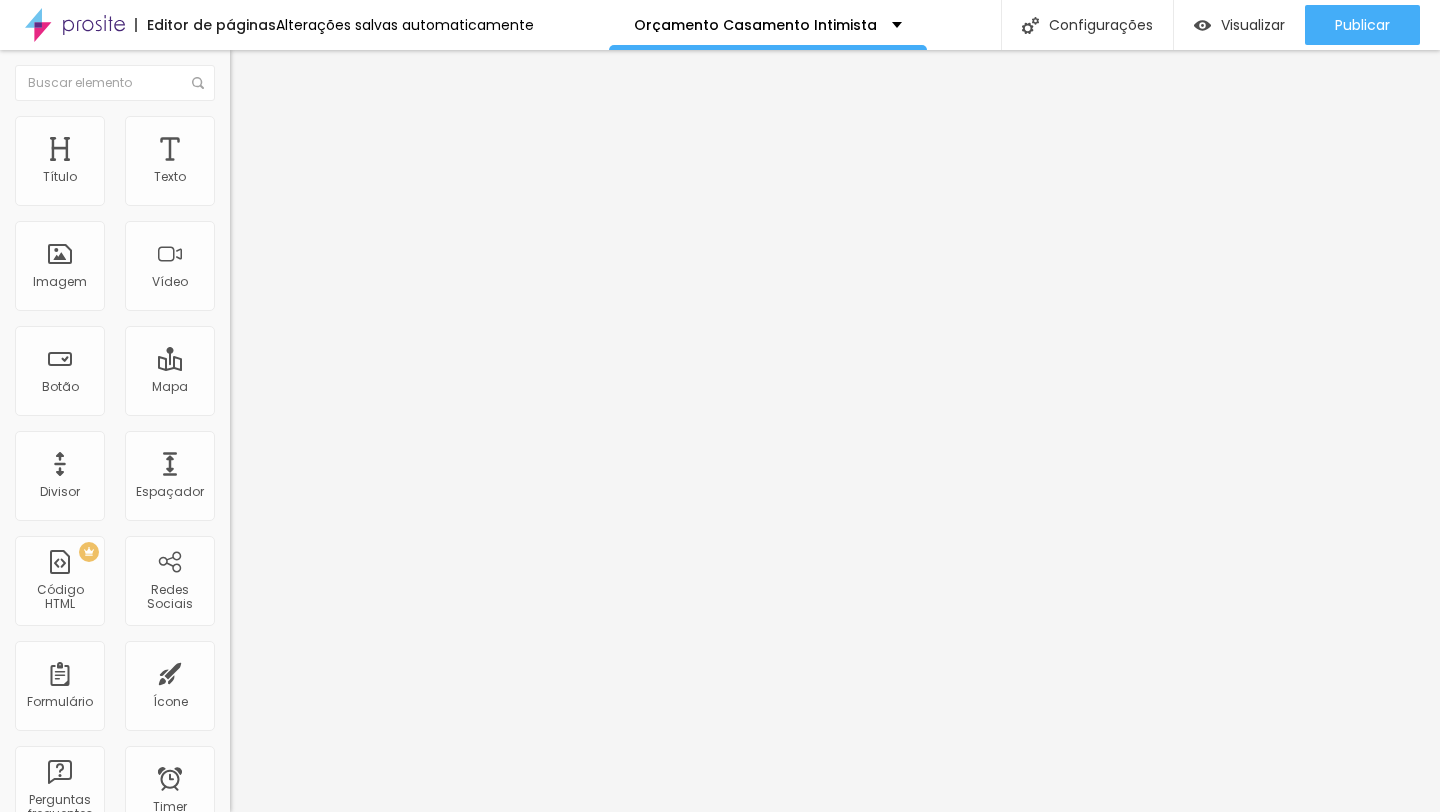 type on "1.5" 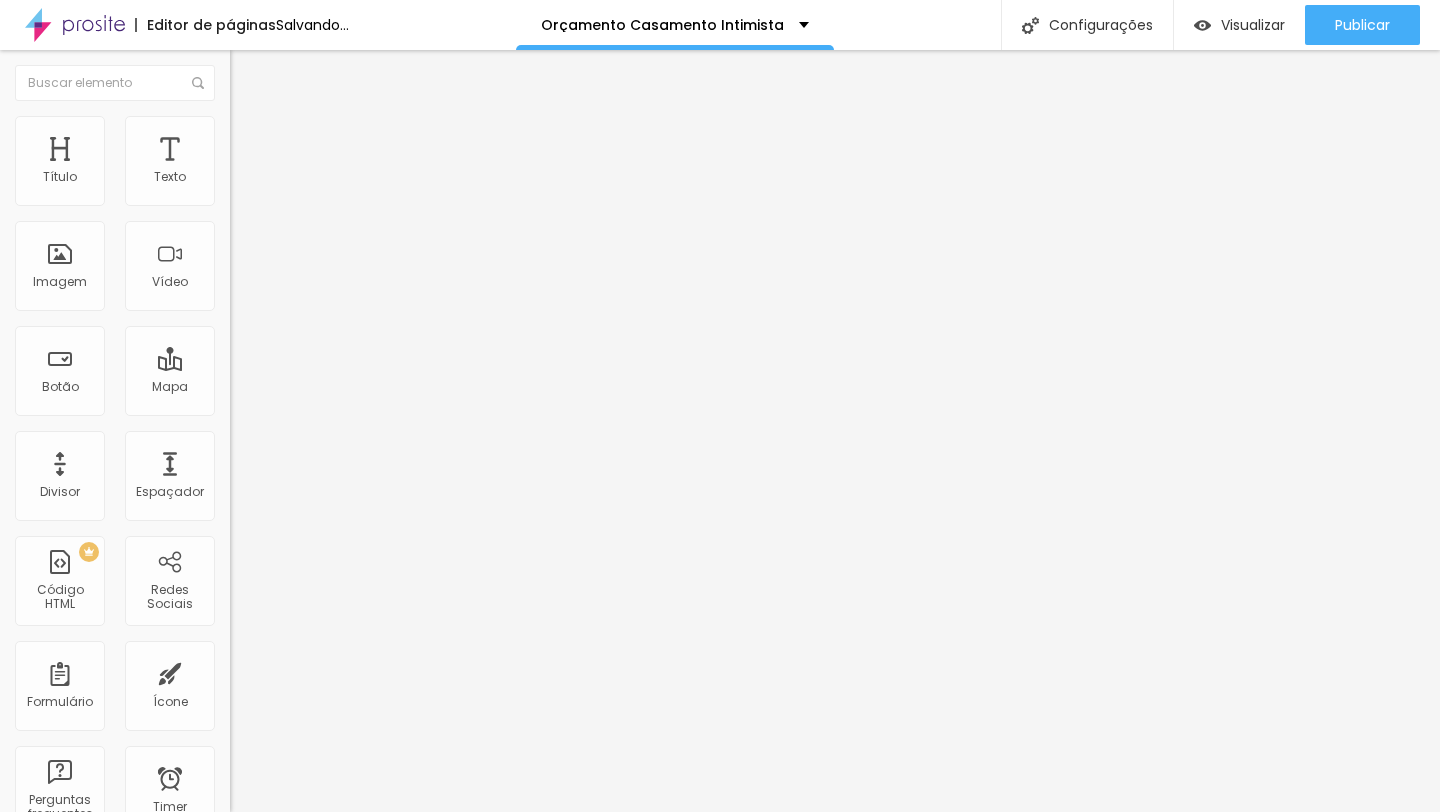 type on "1.9" 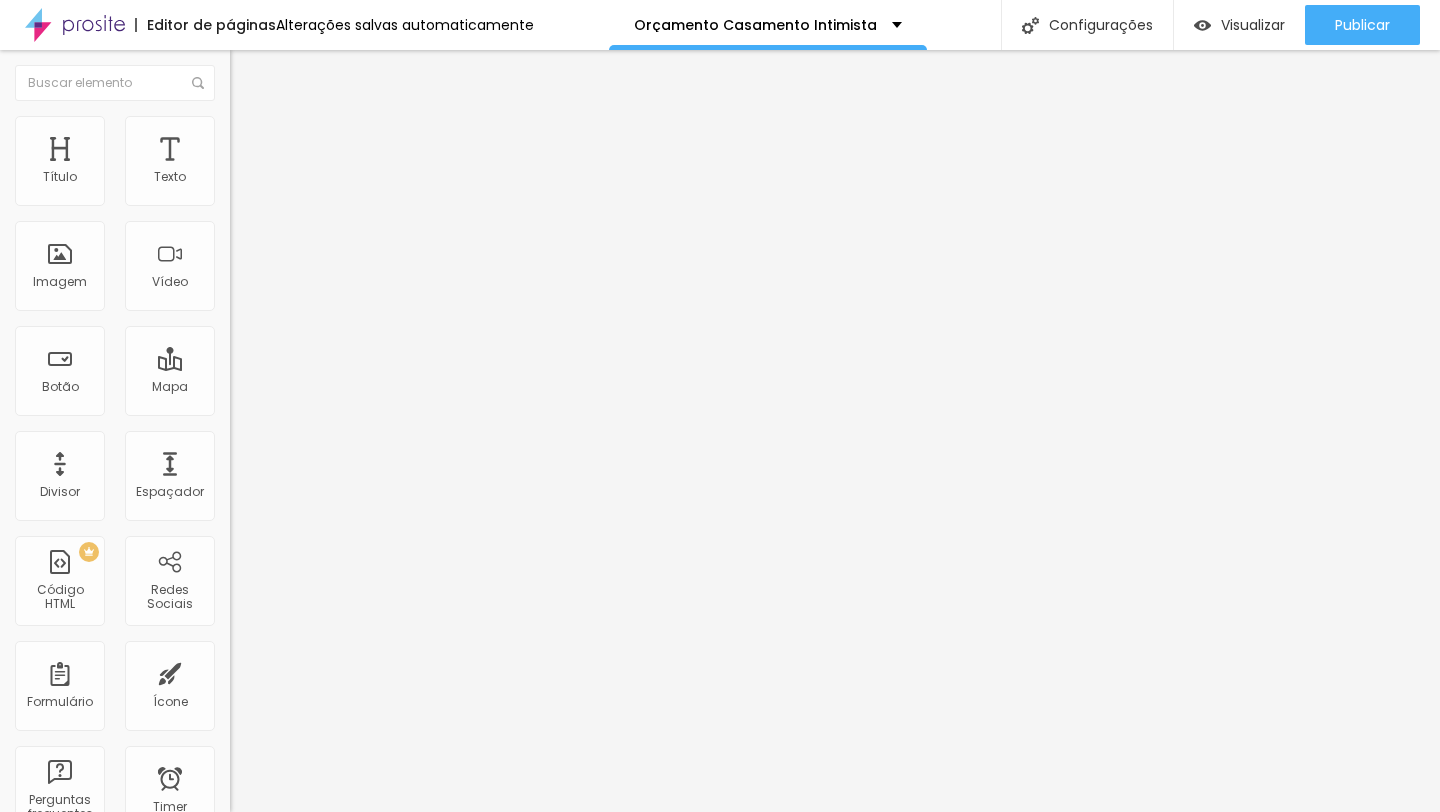 click on "Avançado" at bounding box center (345, 126) 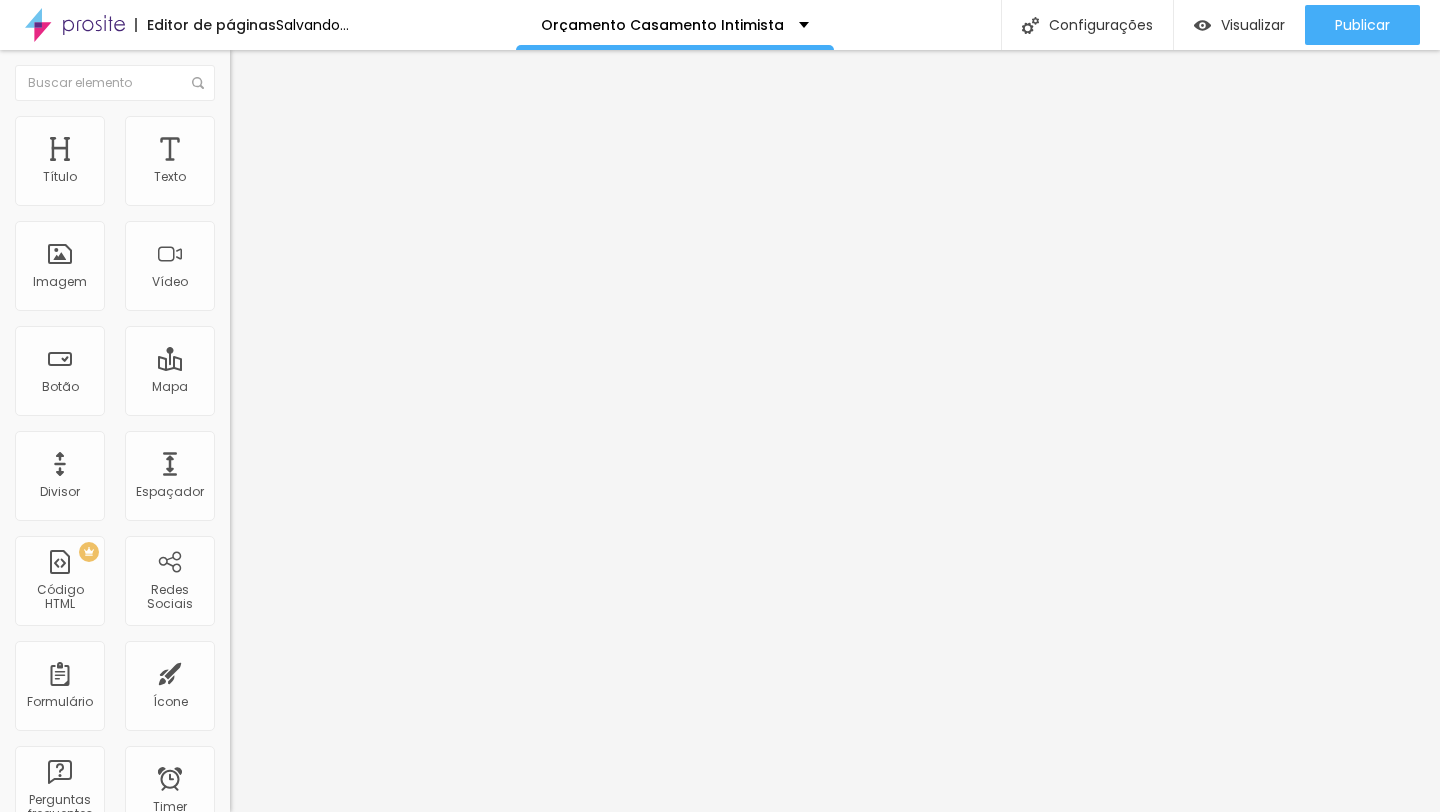 click on "Avançado" at bounding box center [345, 126] 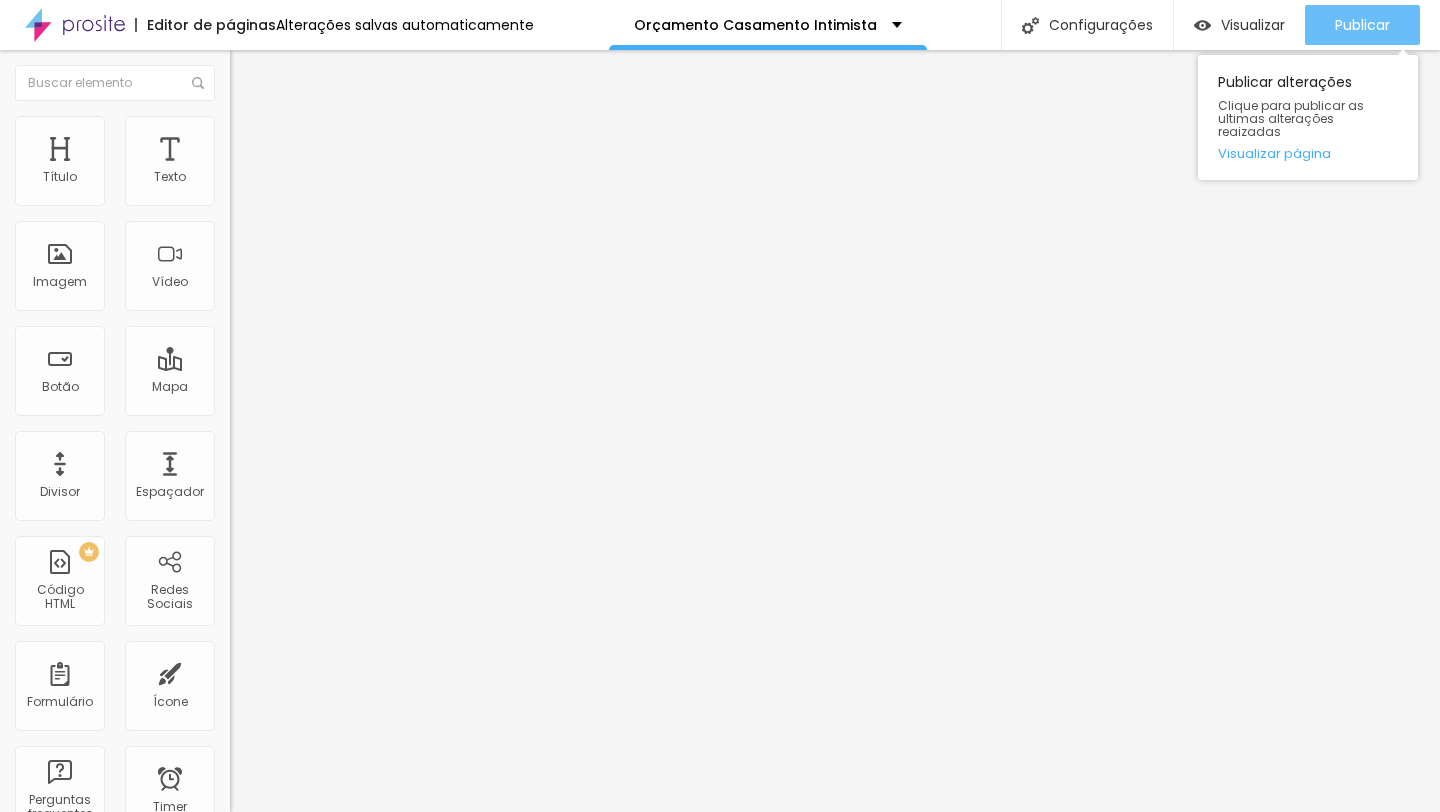 click on "Publicar" at bounding box center [1362, 25] 